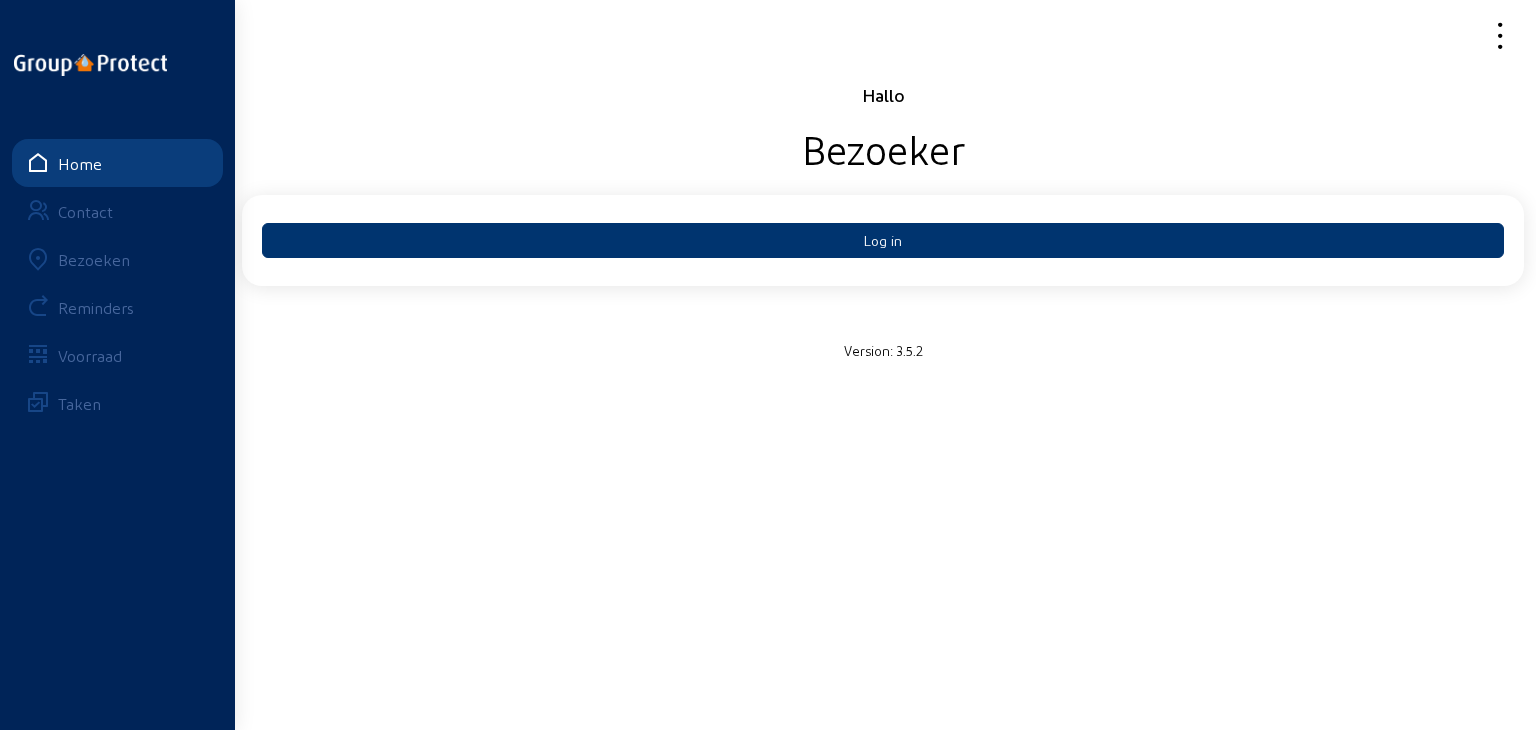 scroll, scrollTop: 0, scrollLeft: 0, axis: both 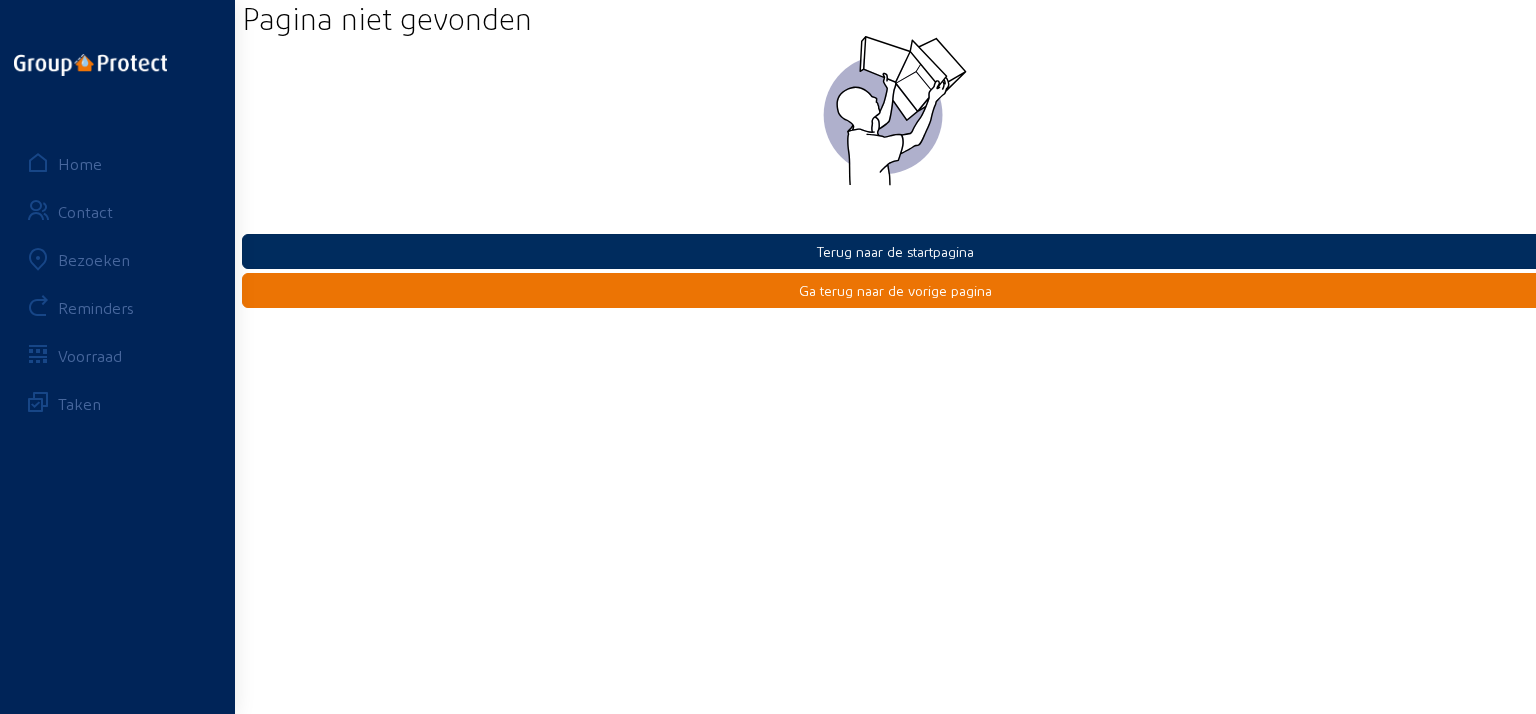 click on "Terug naar de startpagina" at bounding box center (895, 251) 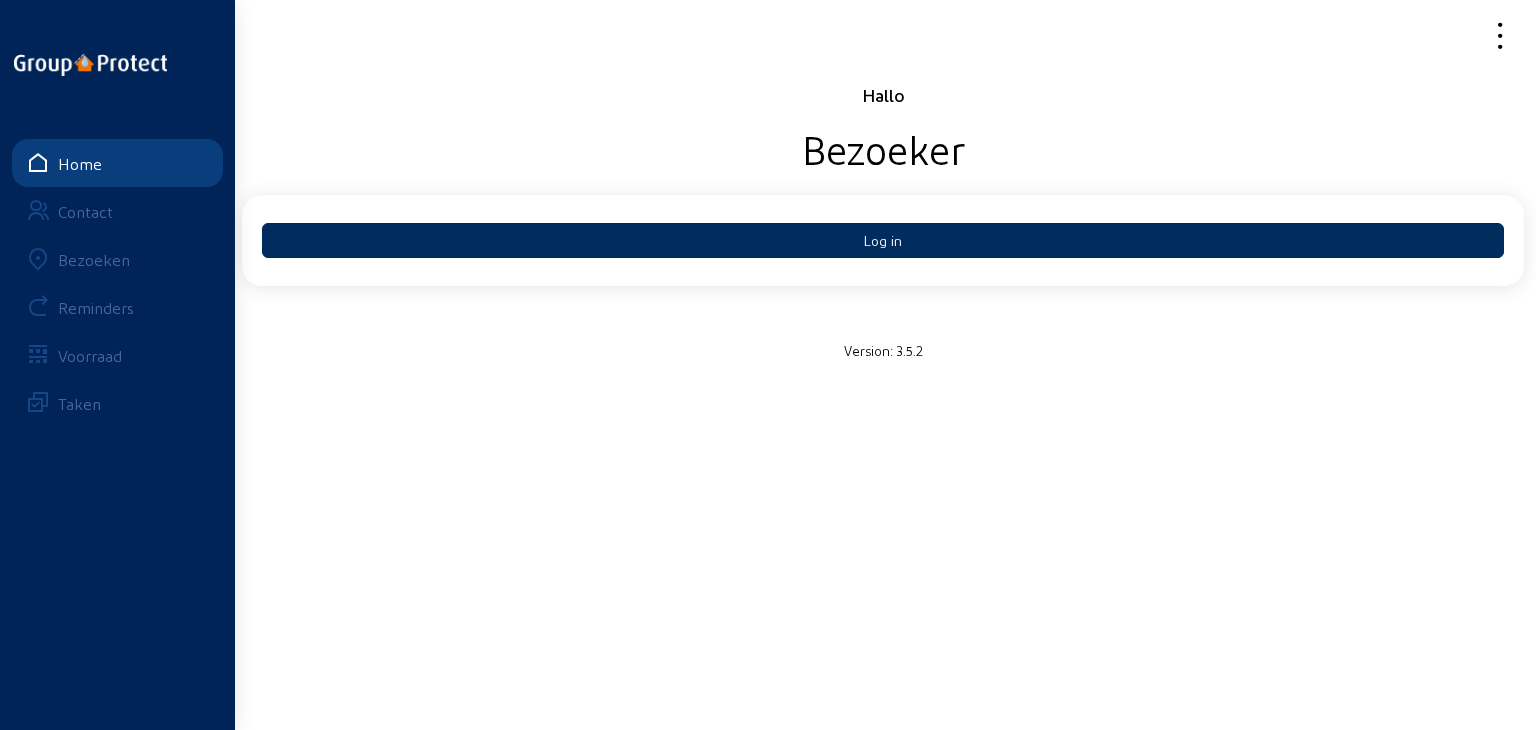 click on "Log in" at bounding box center [883, 240] 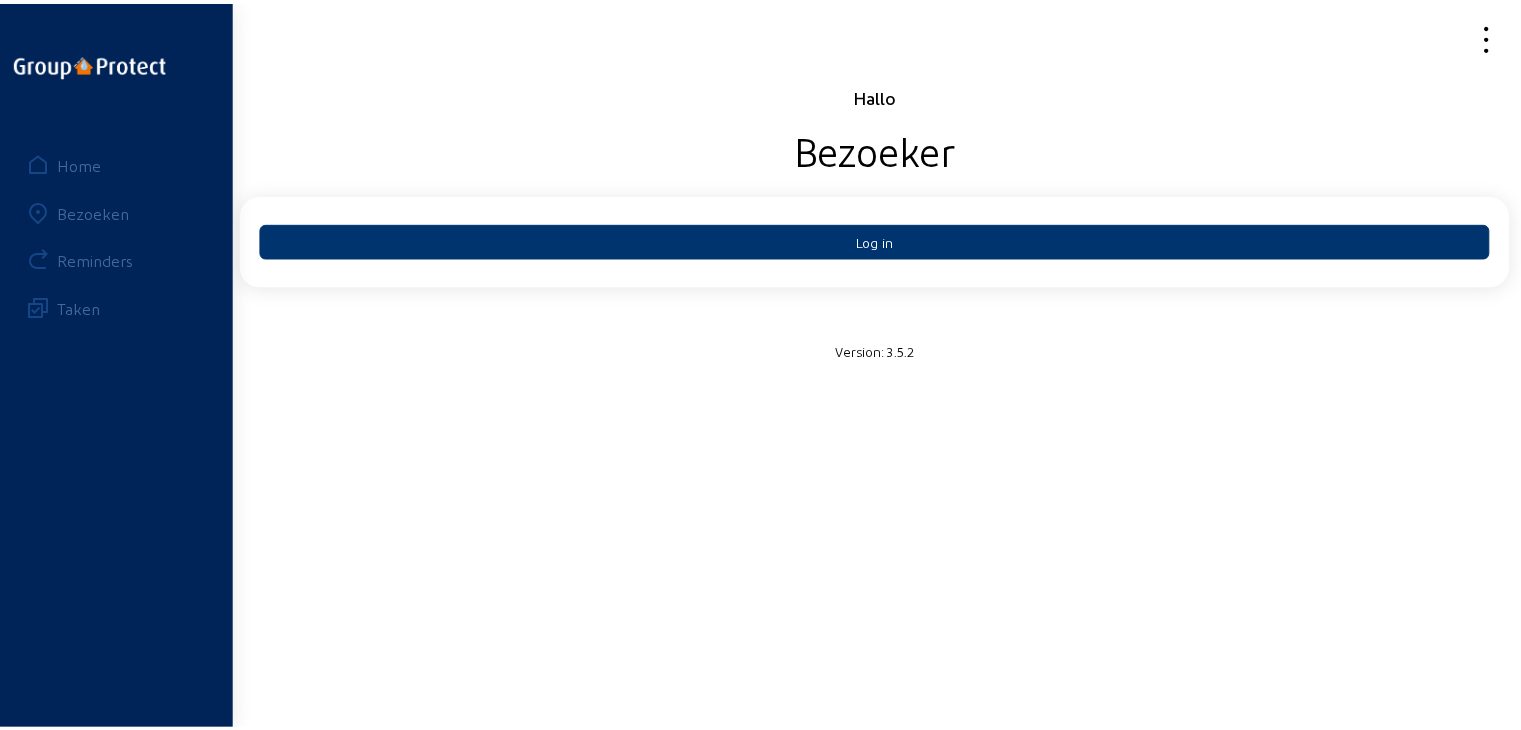 scroll, scrollTop: 0, scrollLeft: 0, axis: both 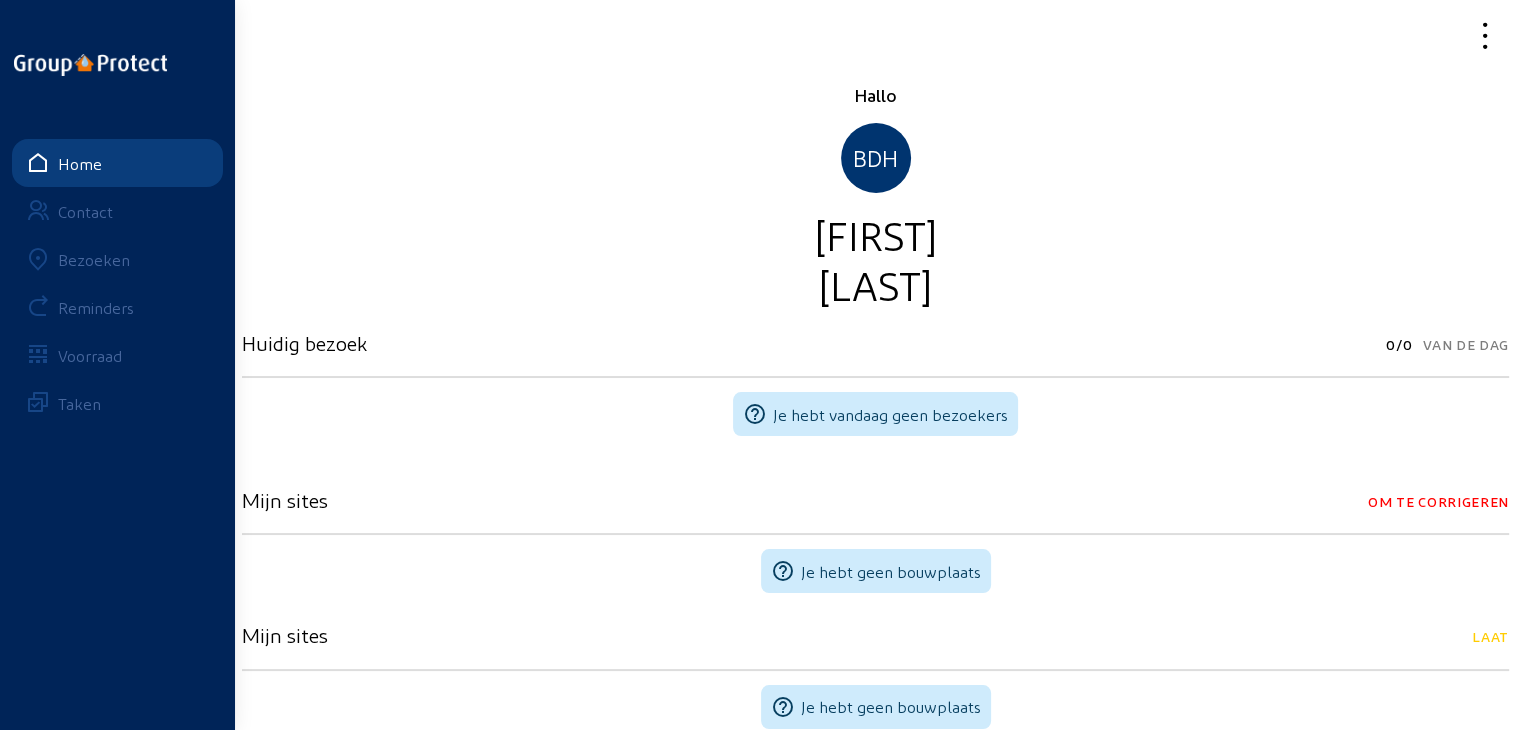 click on "Bezoeken" at bounding box center (94, 259) 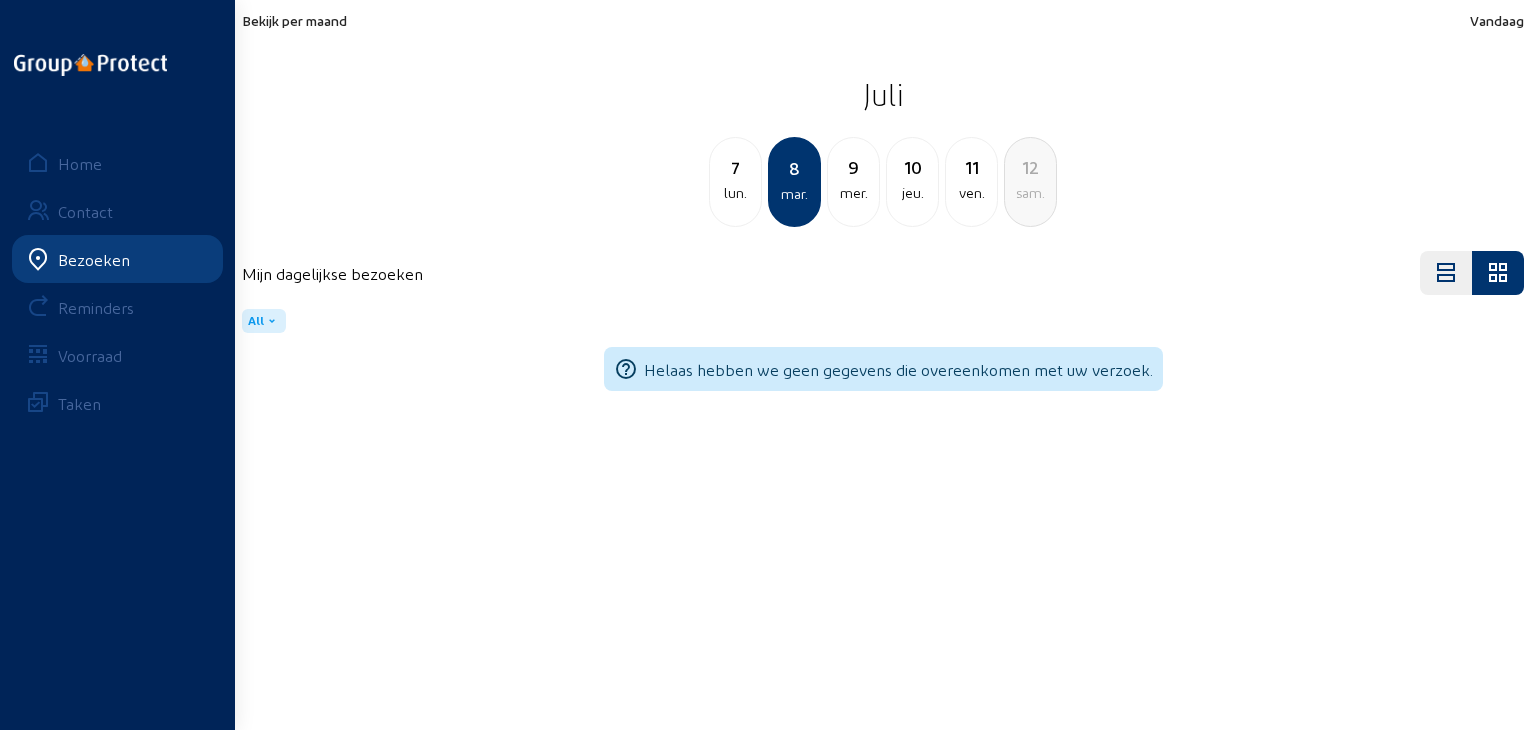click on "Bekijk per maand" at bounding box center (294, 20) 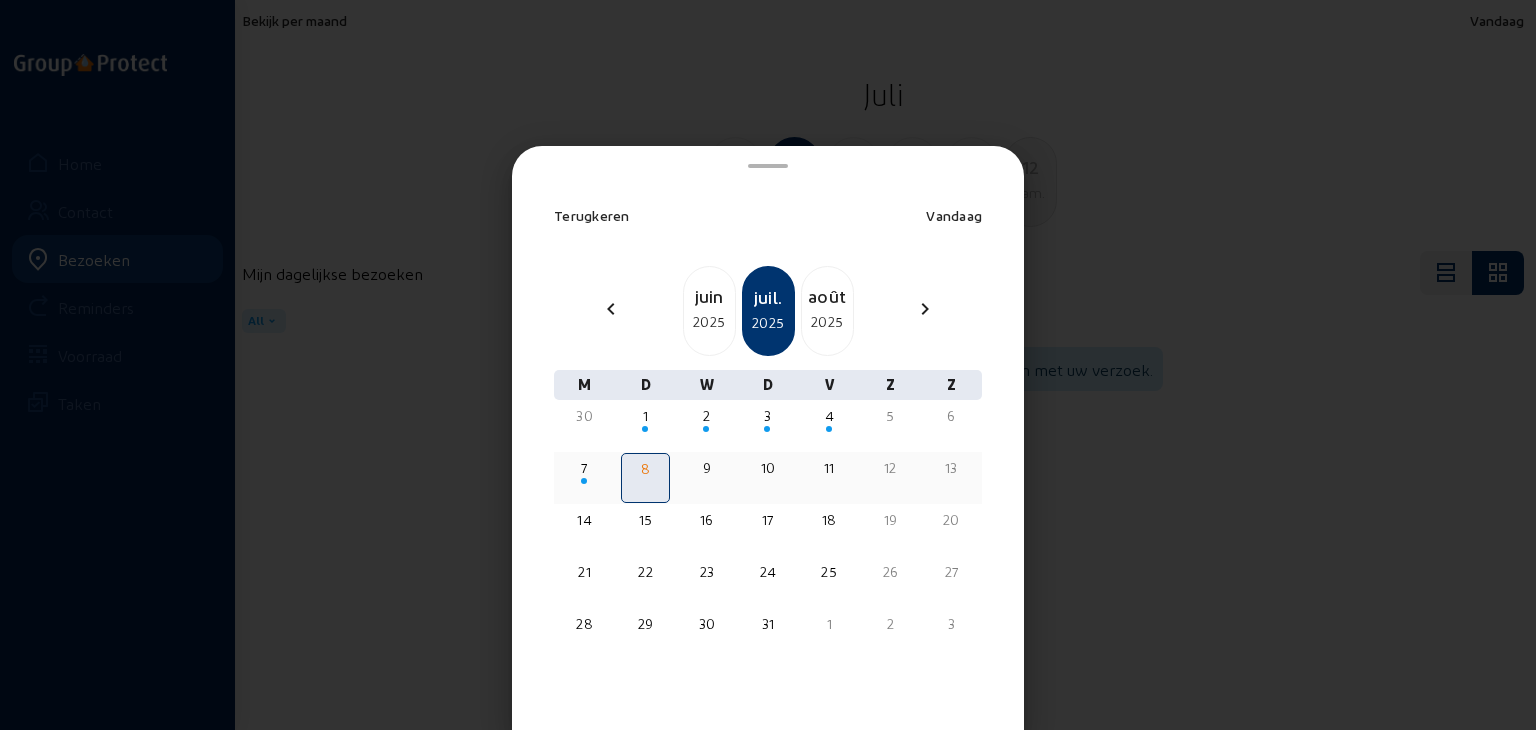 click on "7" at bounding box center (645, 416) 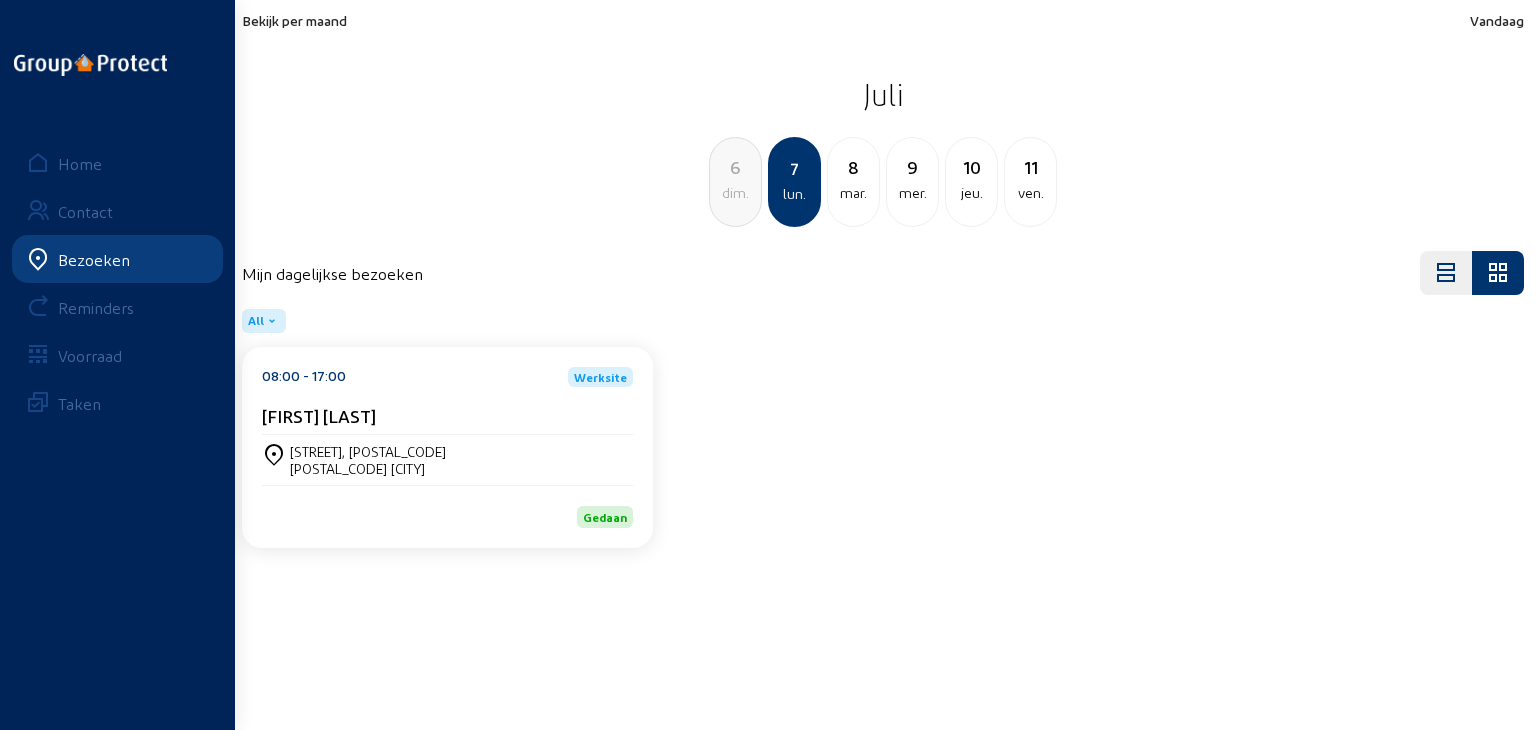click on "Reminders" at bounding box center [96, 307] 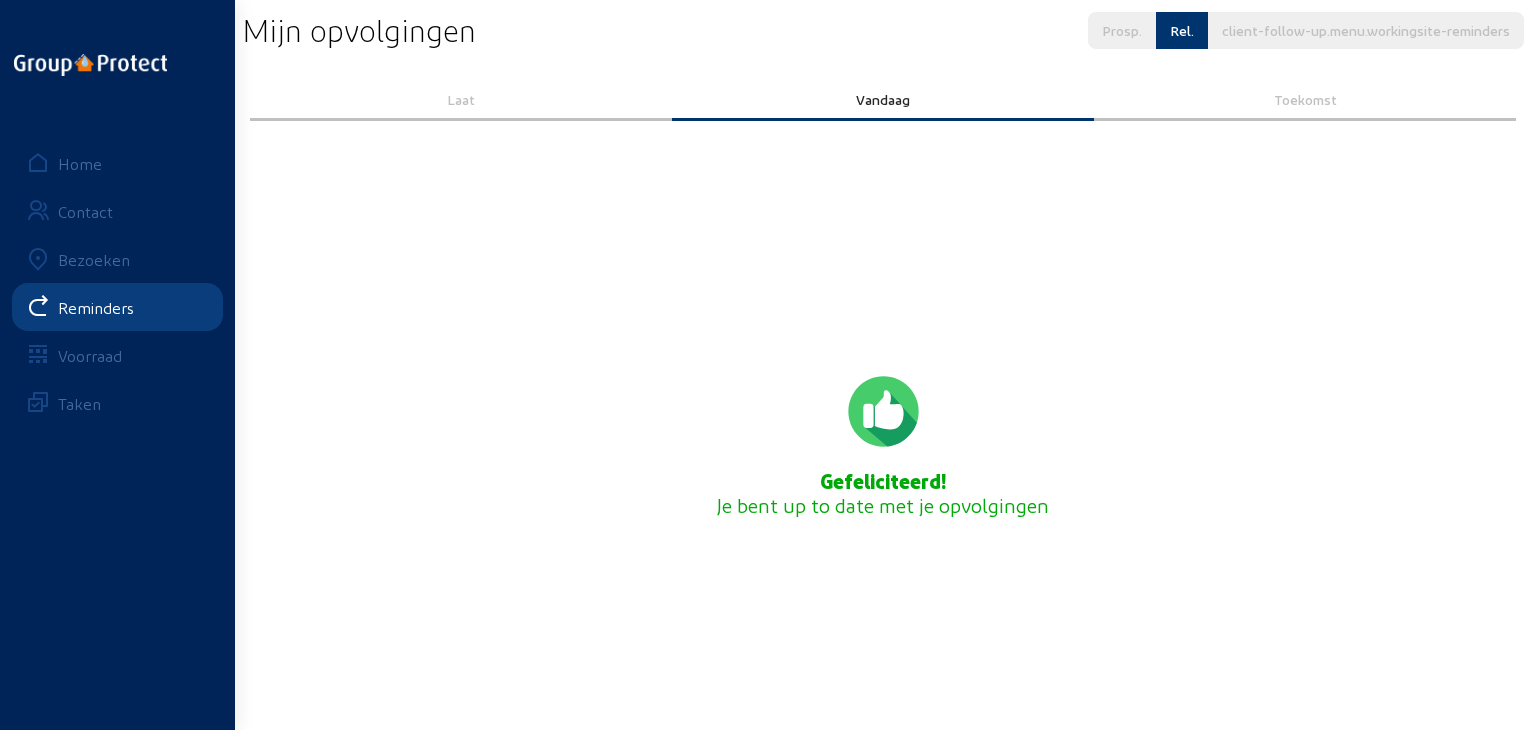 click on "Toekomst" at bounding box center (461, 99) 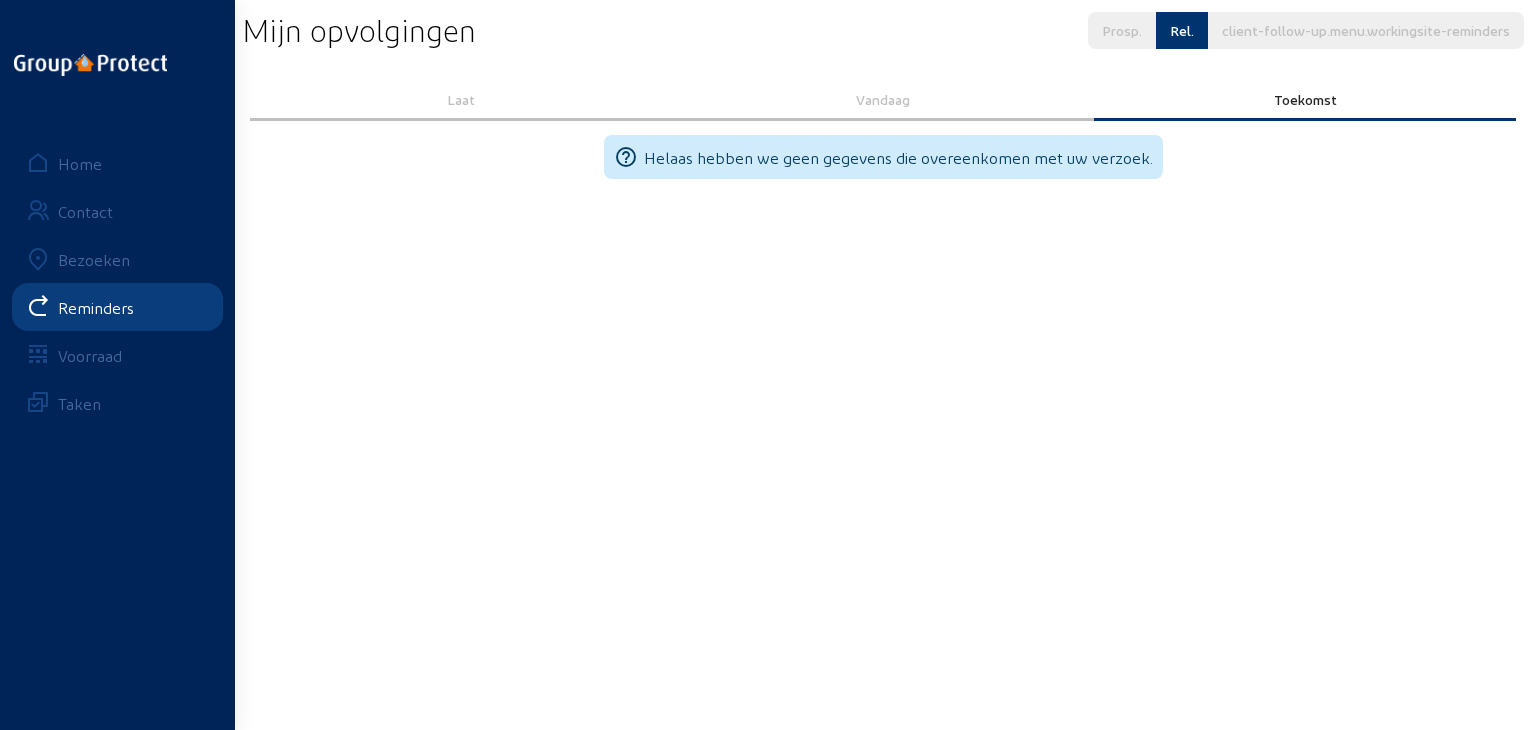 click on "Laat" at bounding box center [461, 99] 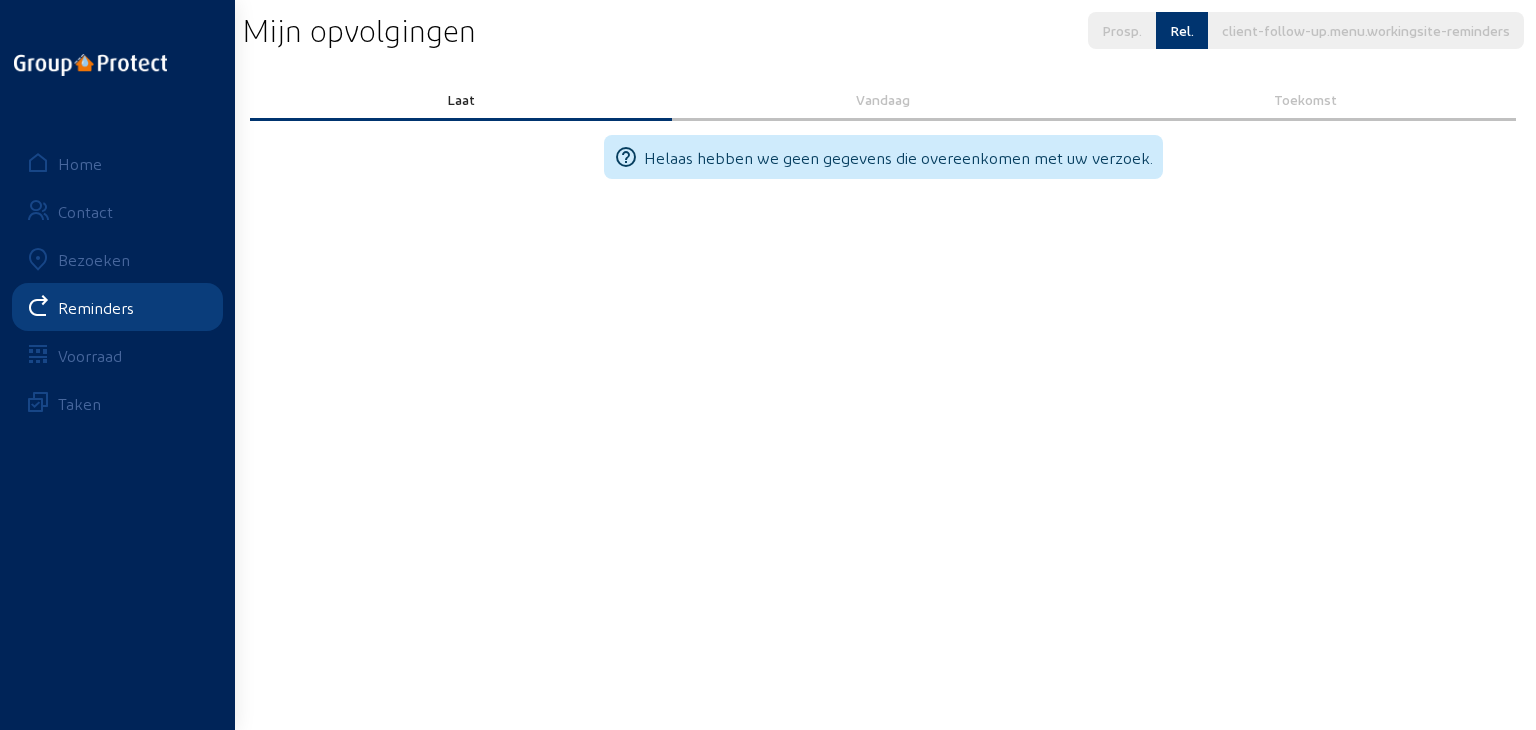 click on "Prosp." at bounding box center (1122, 30) 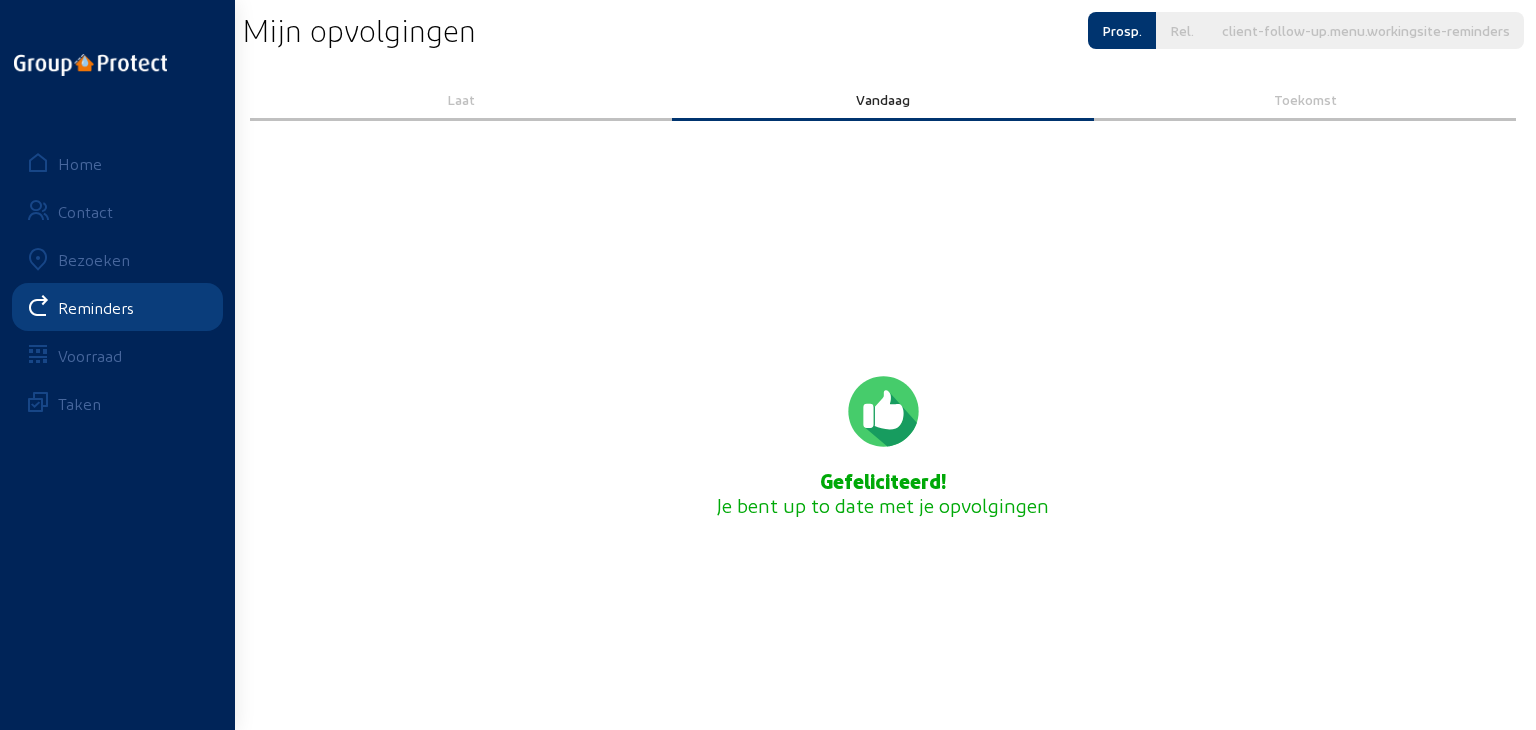 click on "Rel." at bounding box center (1122, 30) 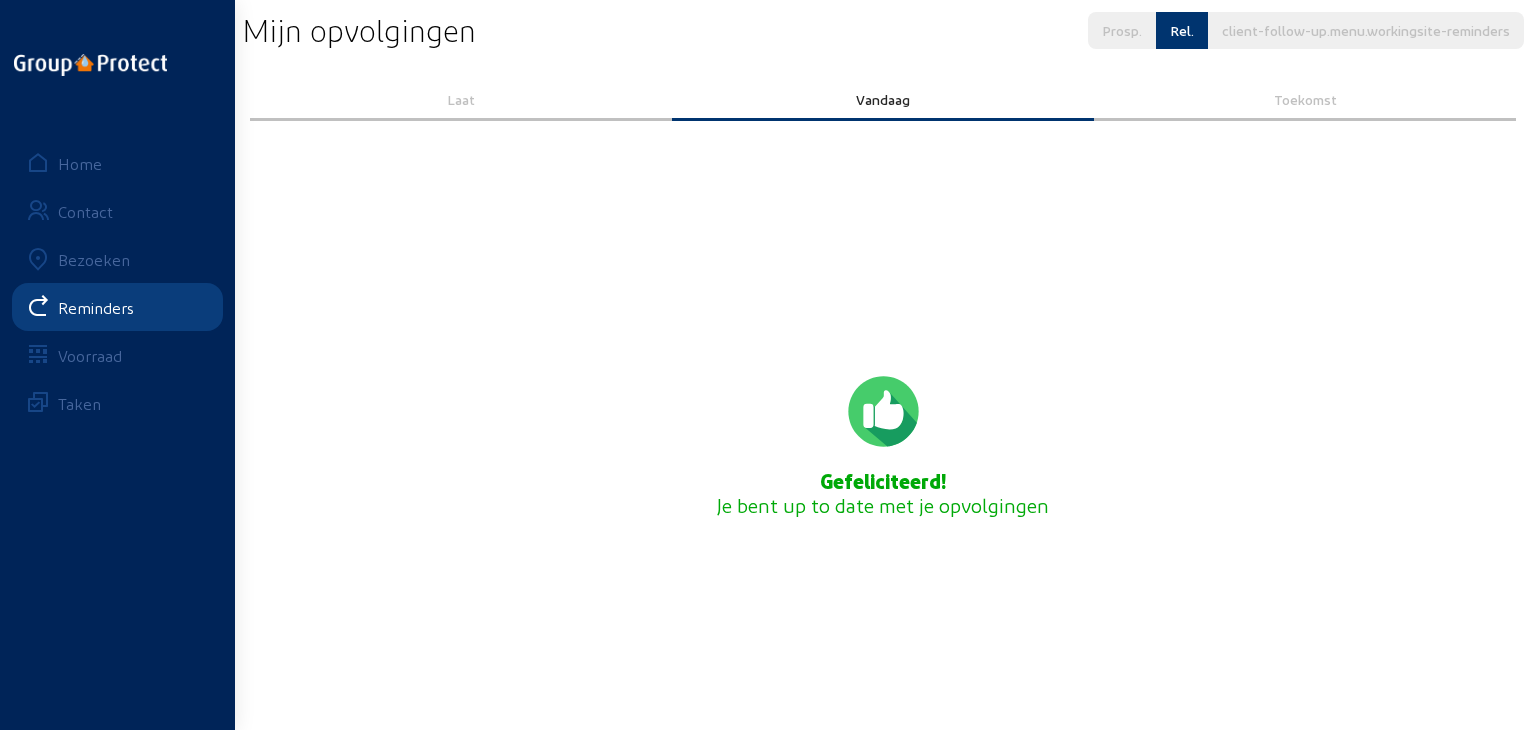 click on "client-follow-up.menu.workingsite-reminders" at bounding box center [1122, 30] 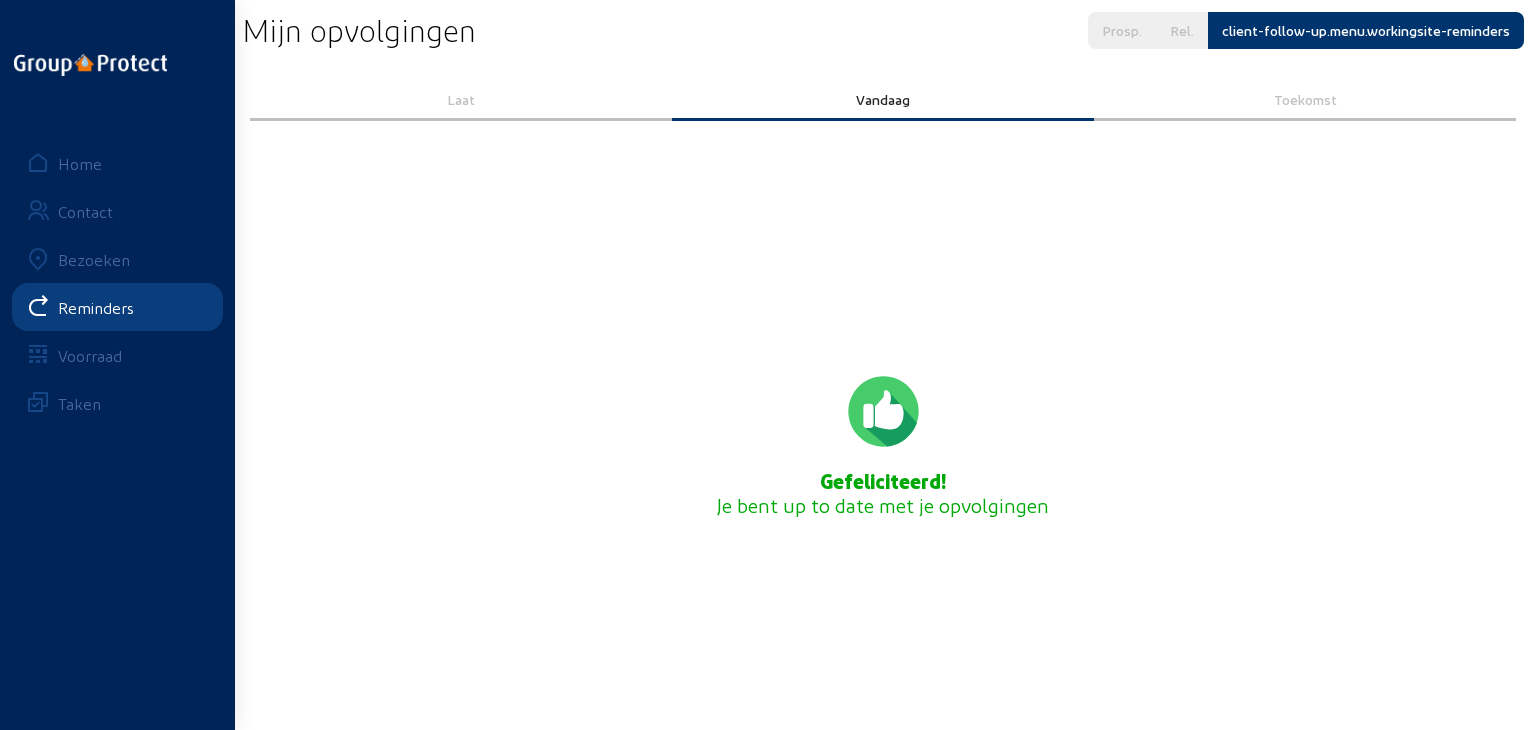click on "Prosp." at bounding box center (1122, 30) 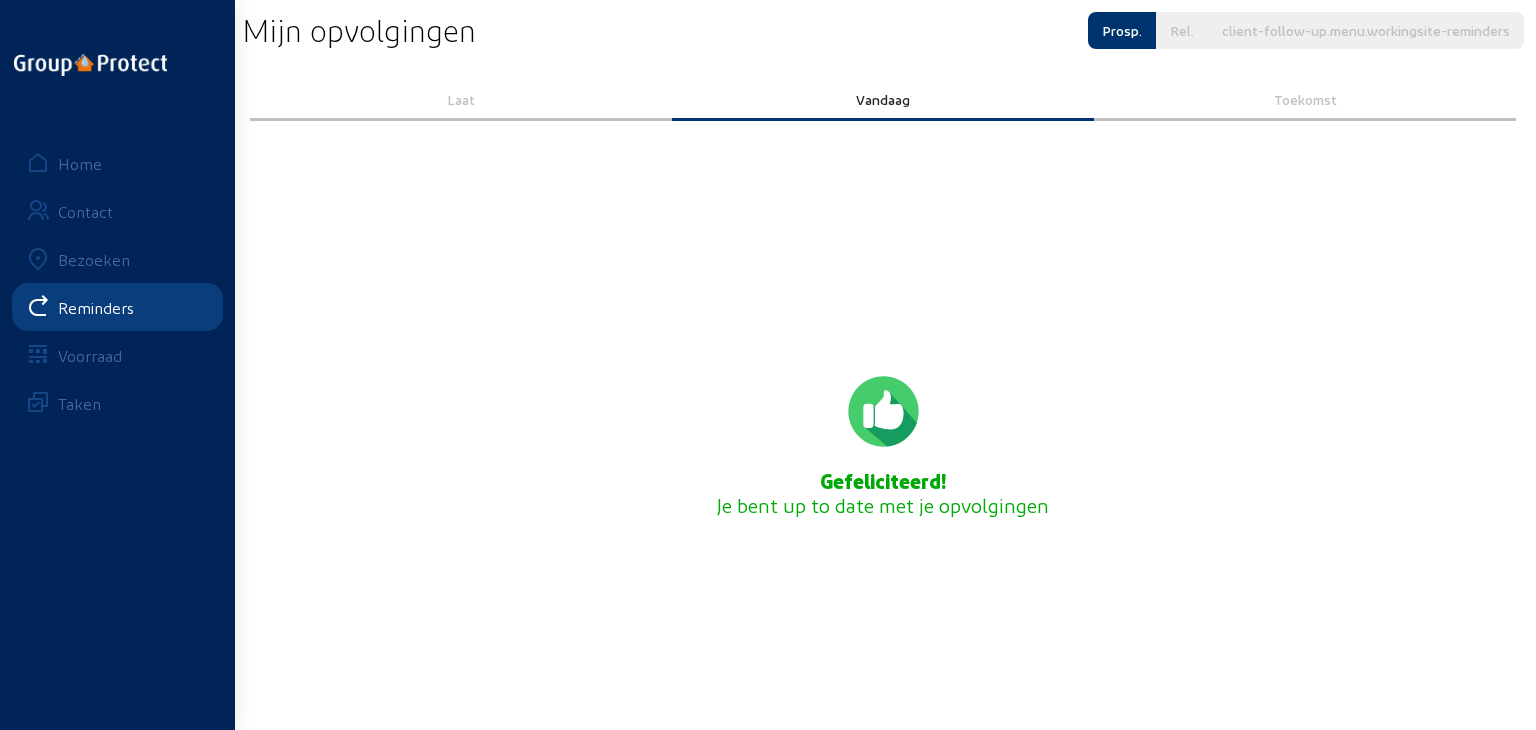 click on "Voorraad" at bounding box center [90, 355] 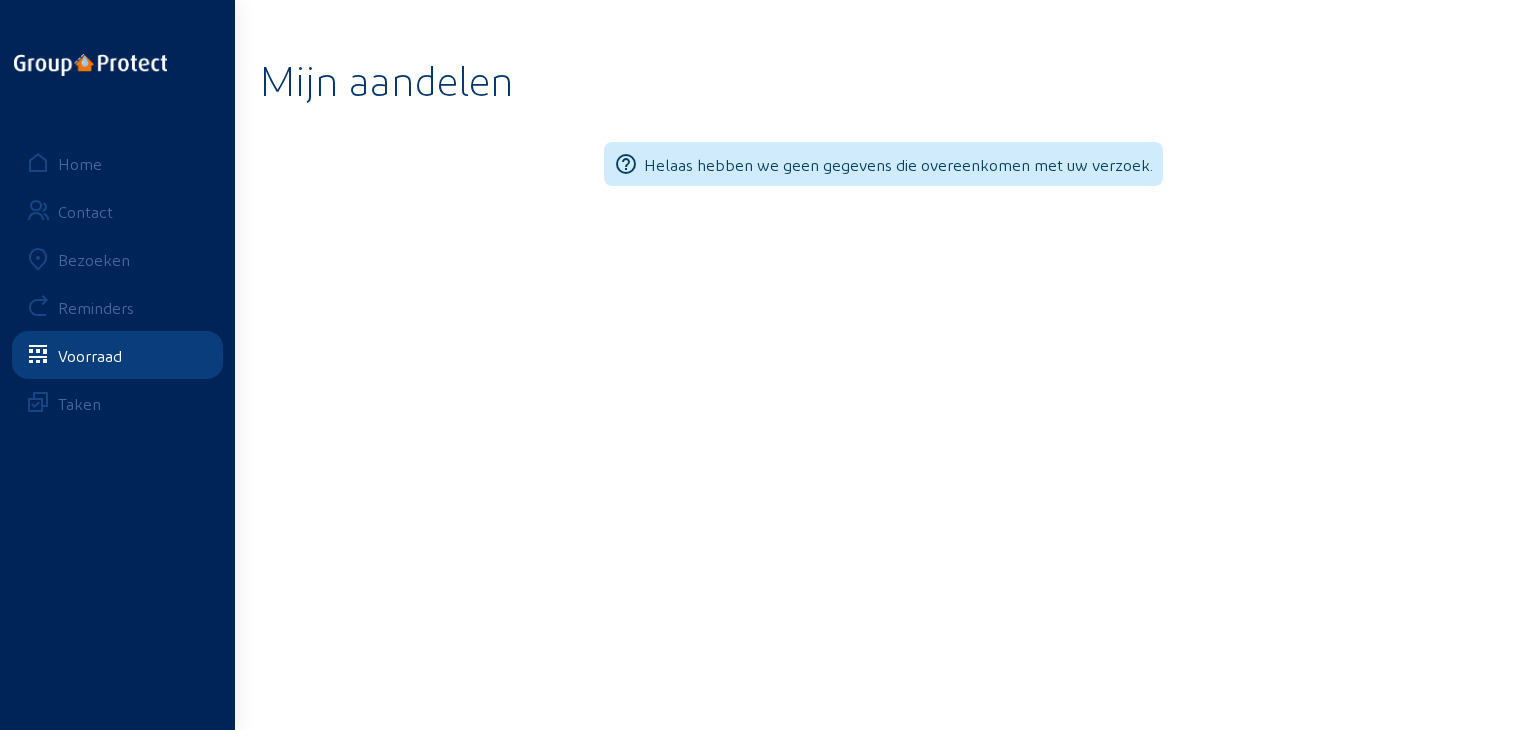 click on "Taken" at bounding box center (79, 403) 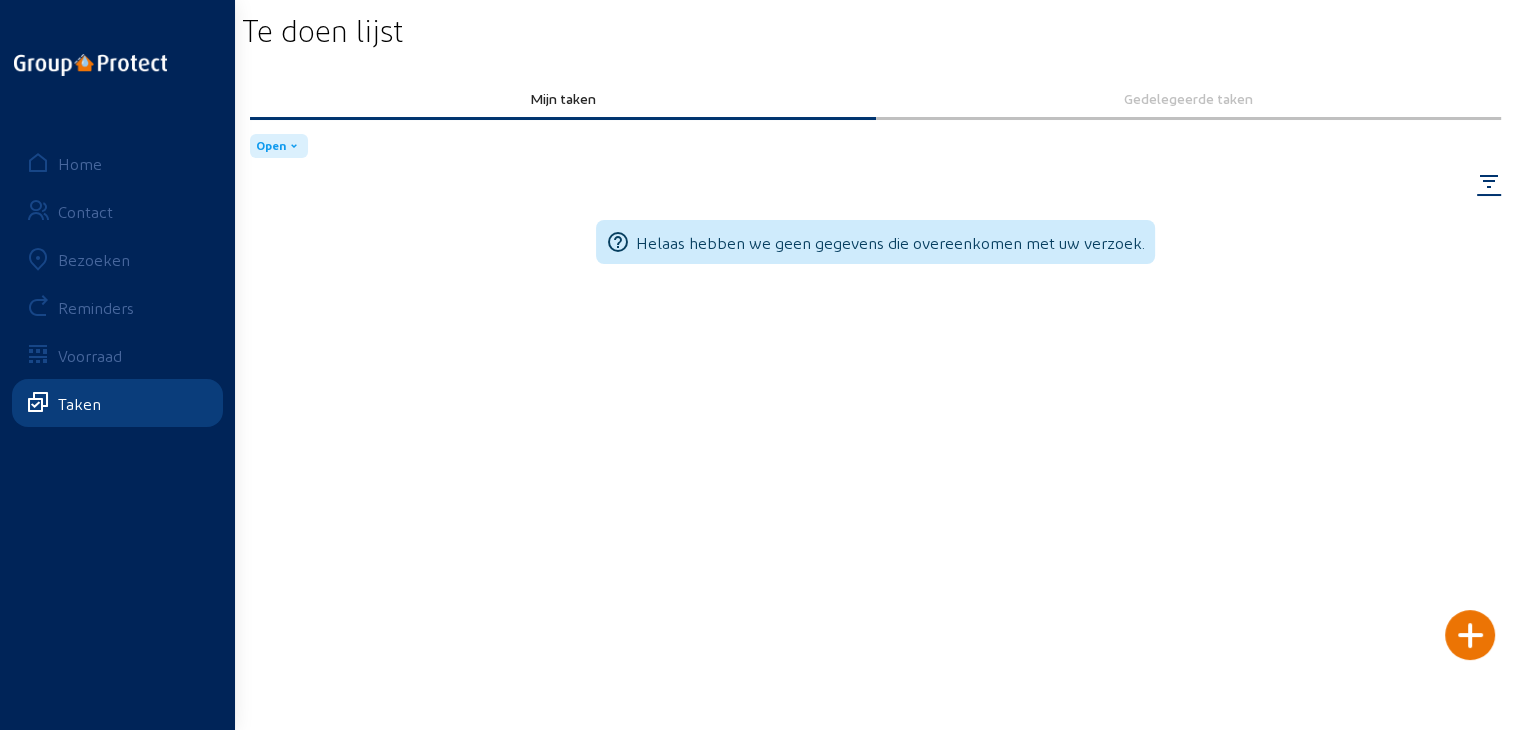 click on "Gedelegeerde taken" at bounding box center (563, 98) 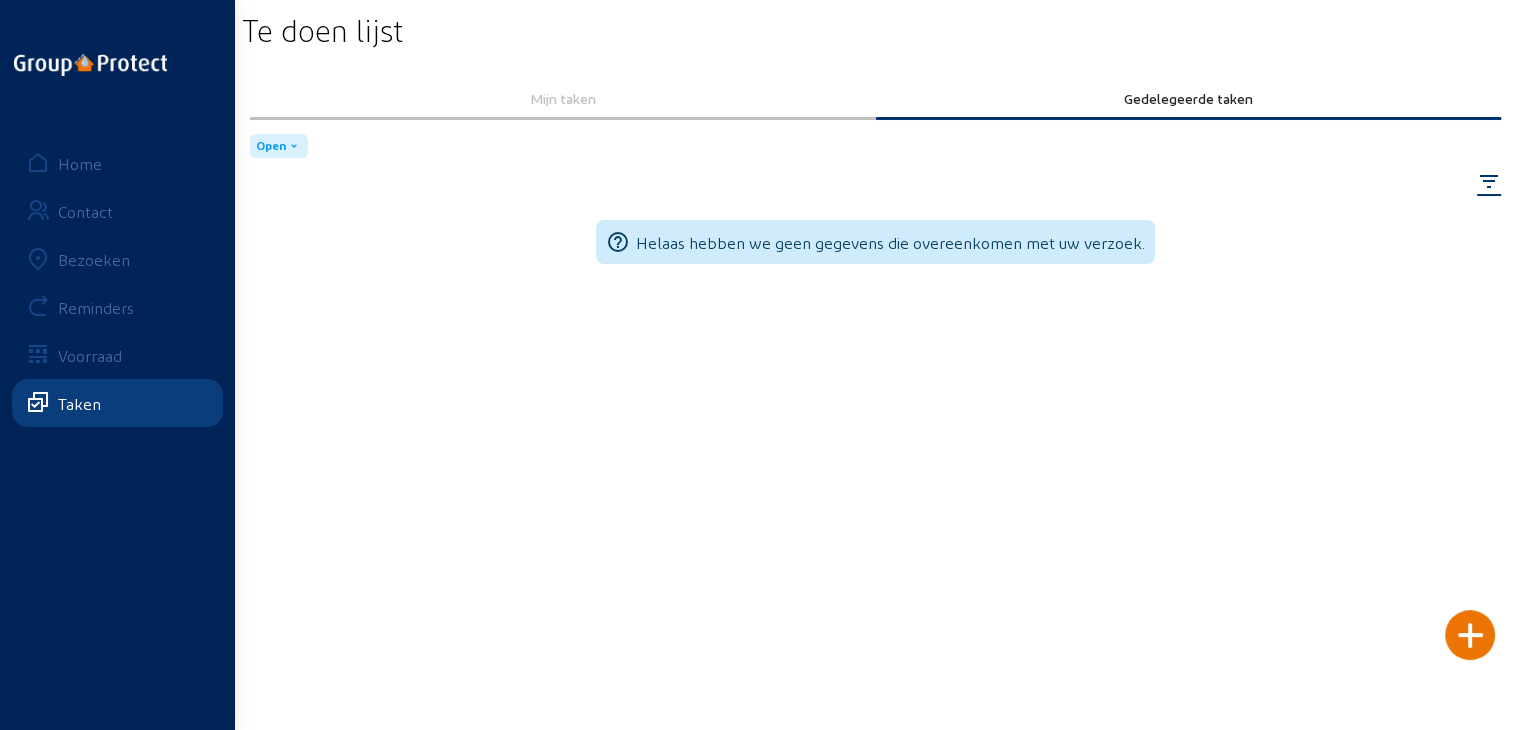 click at bounding box center (38, 163) 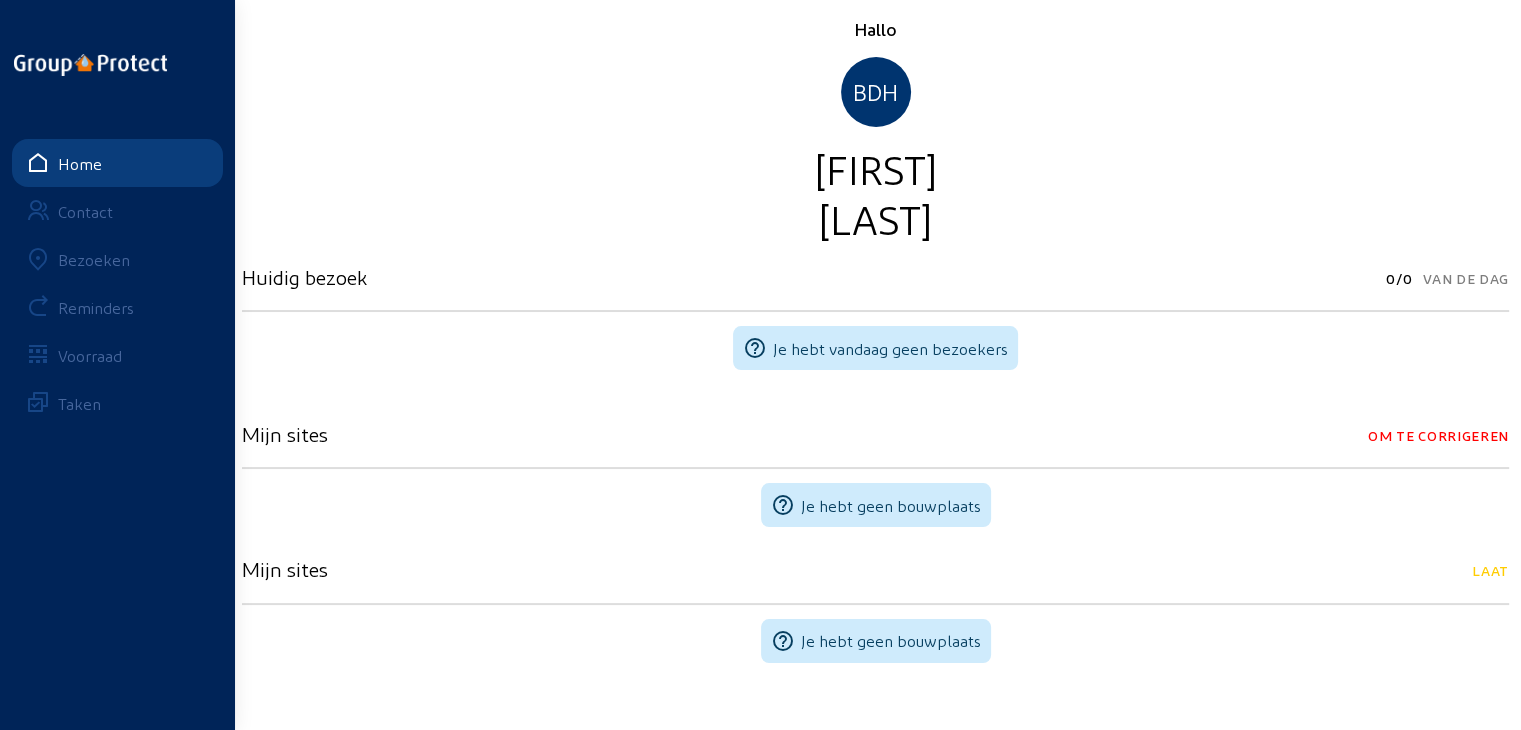 scroll, scrollTop: 128, scrollLeft: 0, axis: vertical 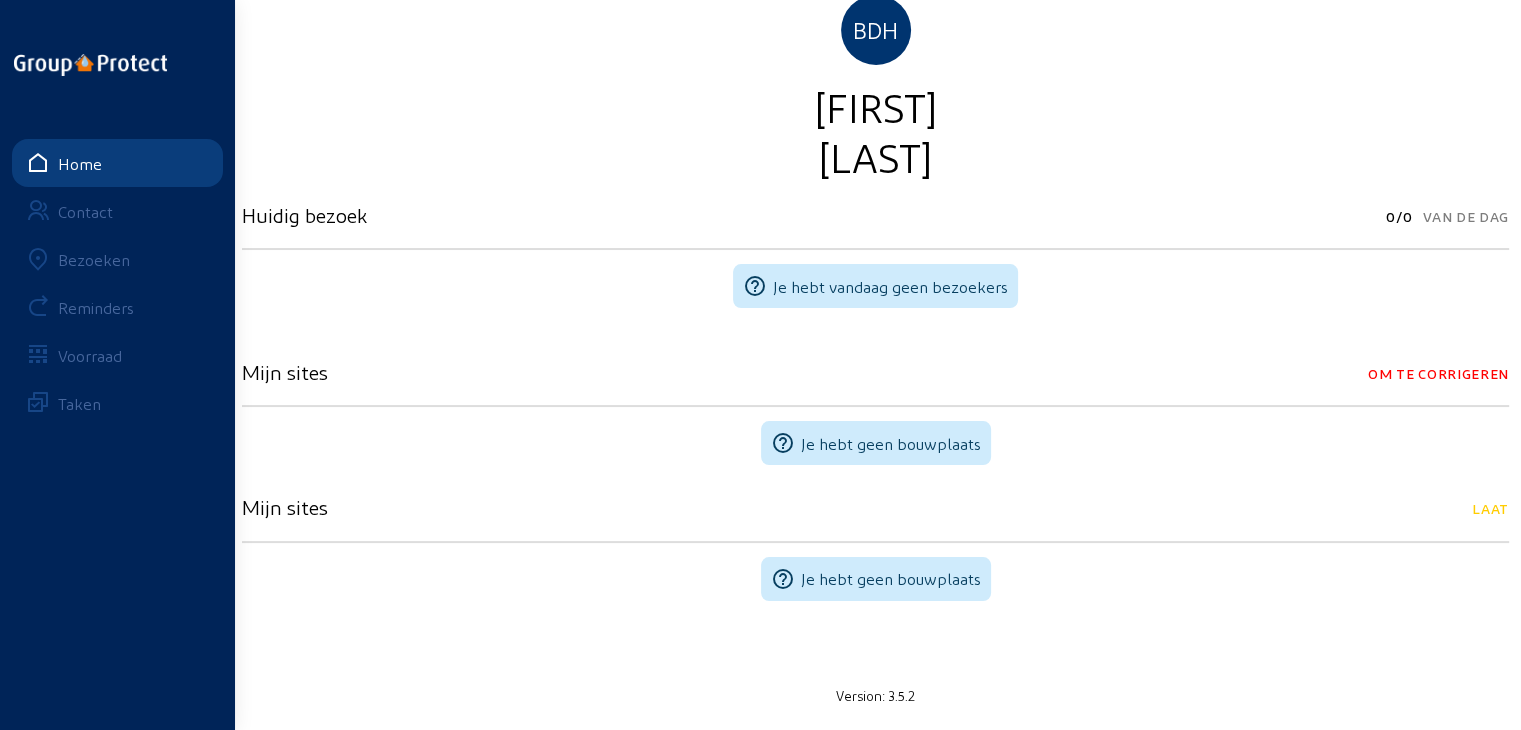 click on "Bezoeken" at bounding box center [94, 259] 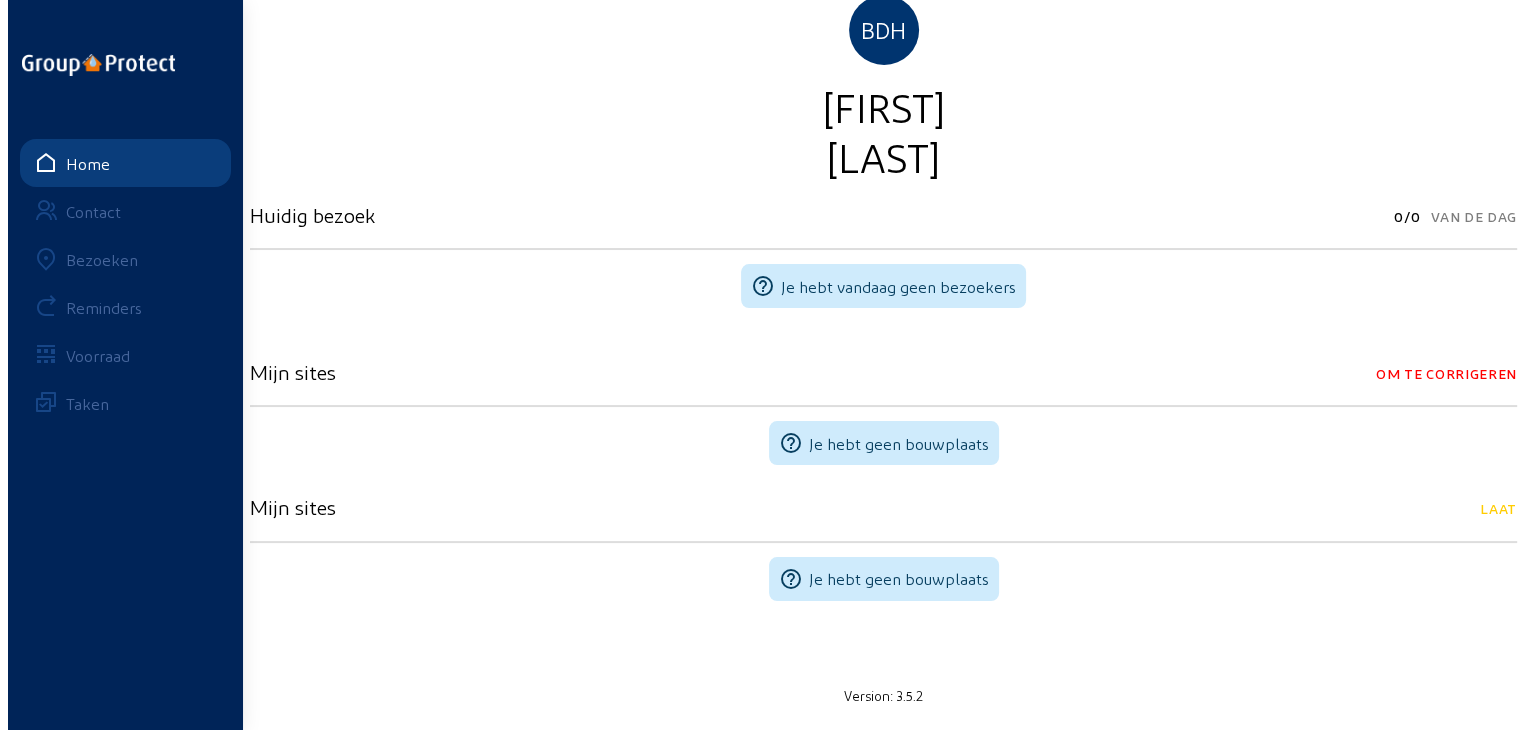 scroll, scrollTop: 0, scrollLeft: 0, axis: both 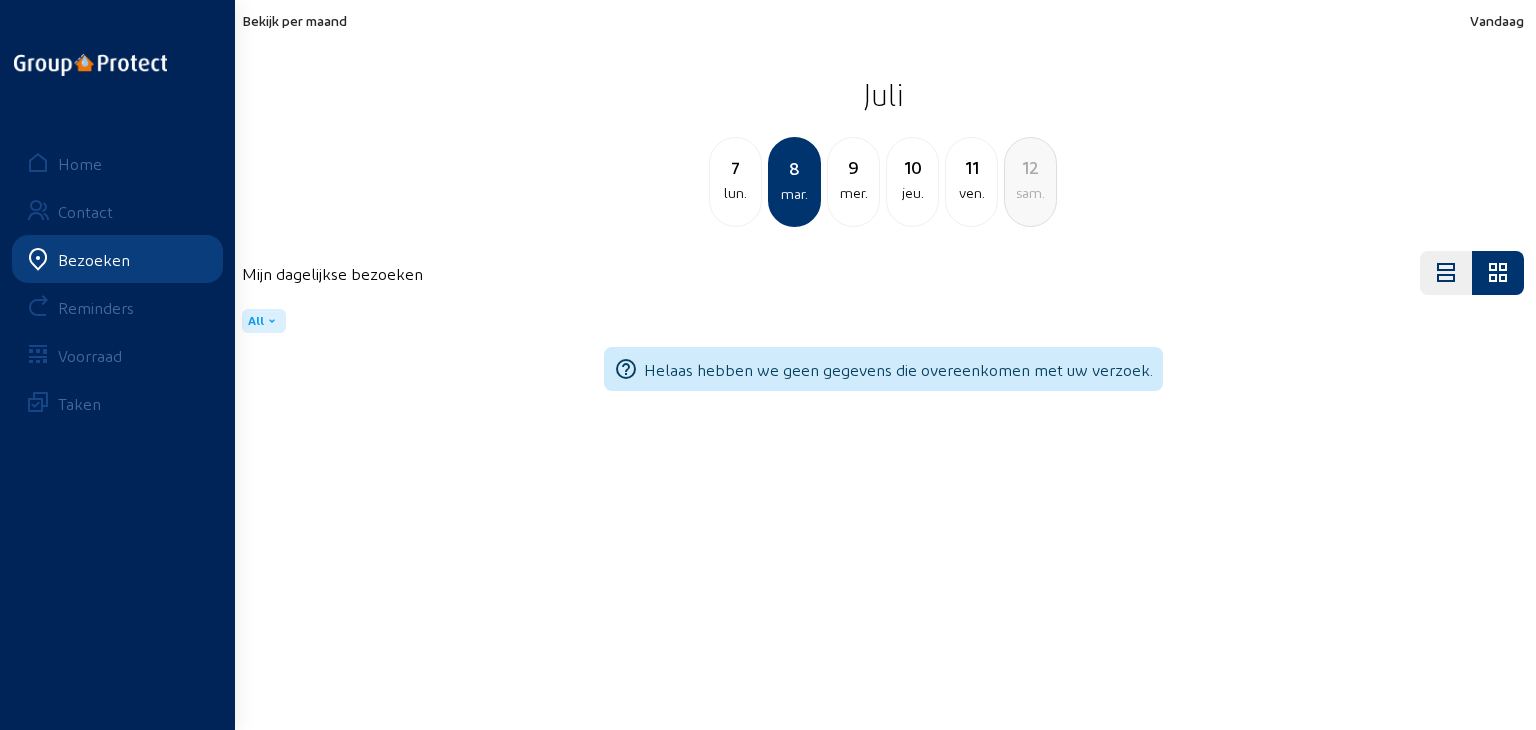 drag, startPoint x: 549, startPoint y: 339, endPoint x: 385, endPoint y: 6, distance: 371.19403 